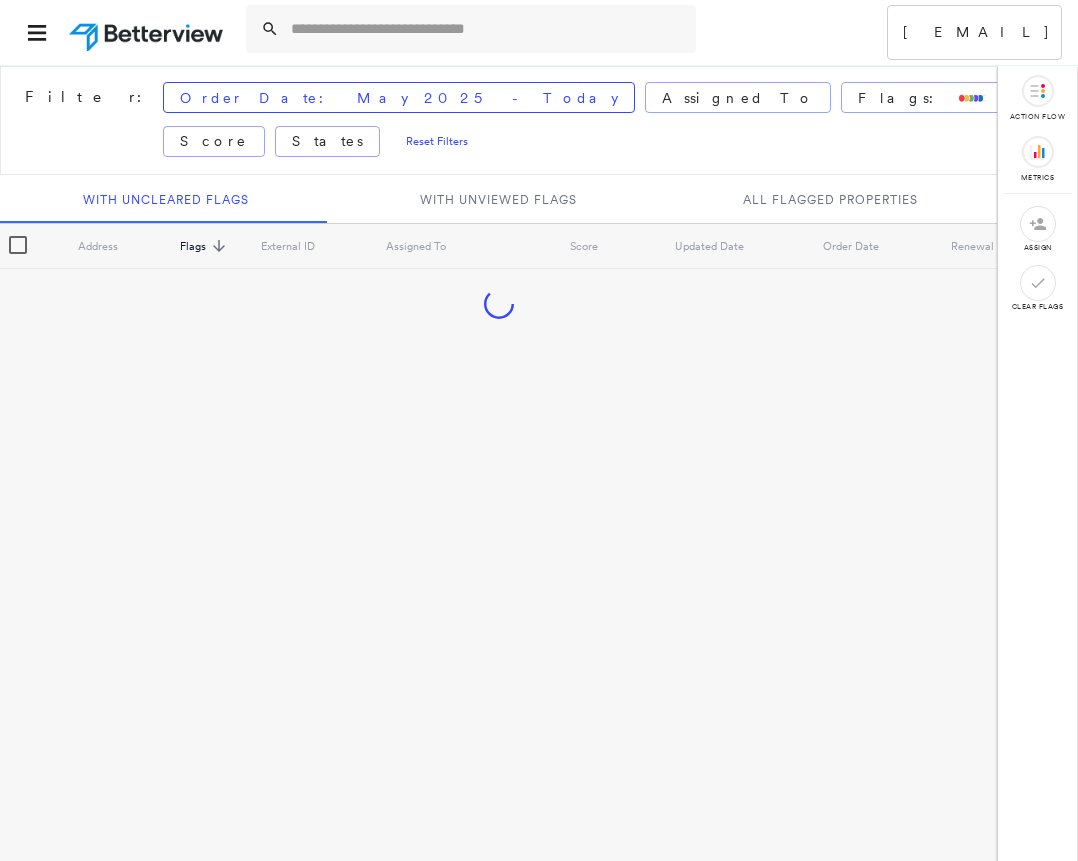 scroll, scrollTop: 0, scrollLeft: 0, axis: both 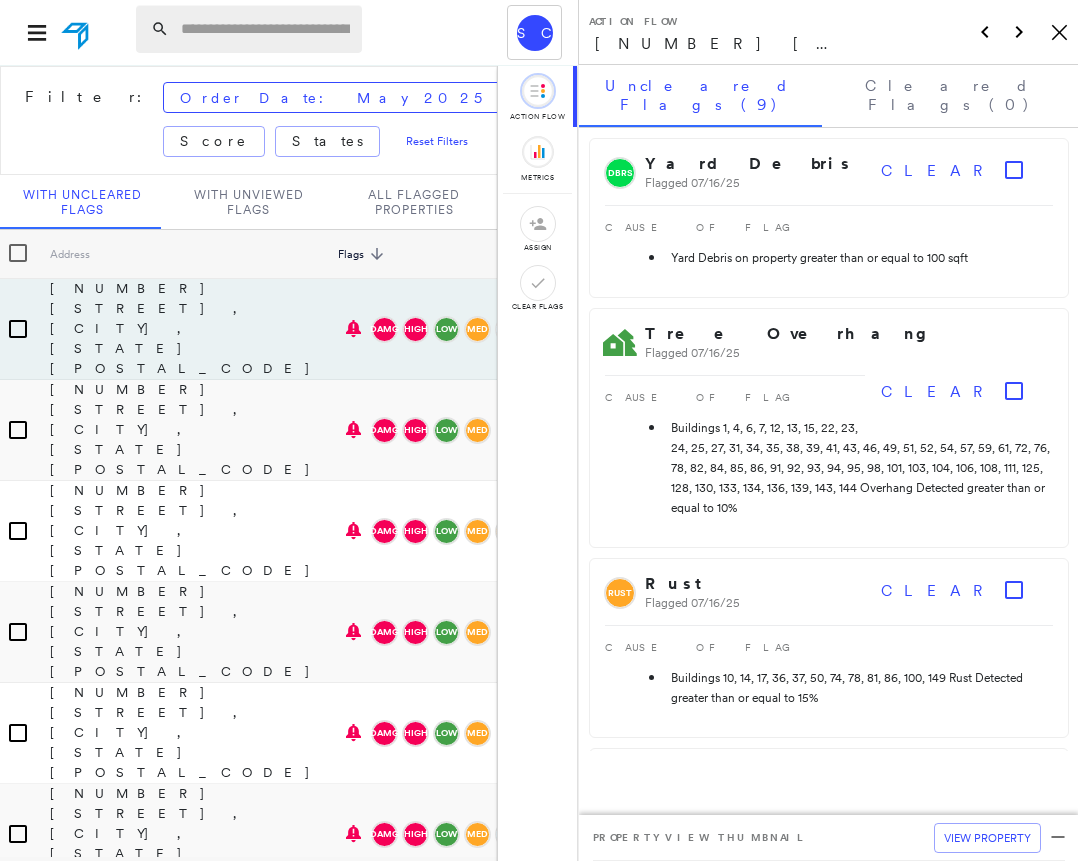 click at bounding box center (265, 29) 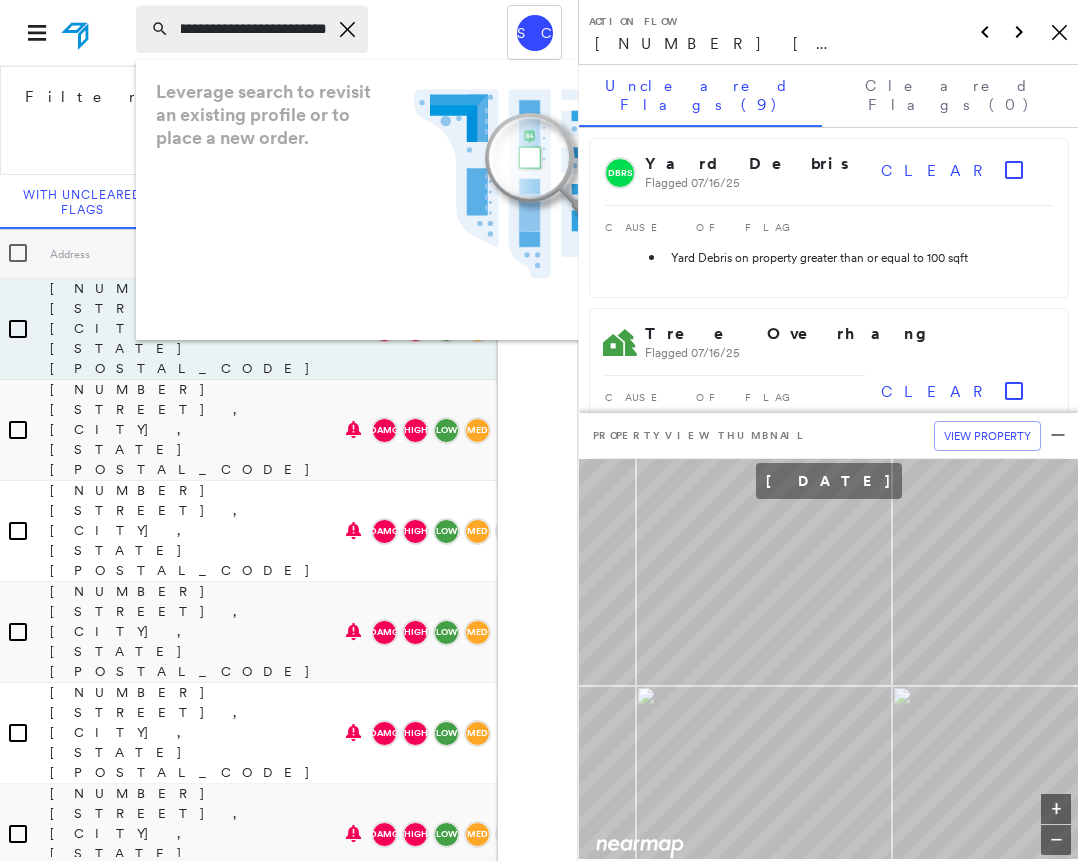 scroll, scrollTop: 0, scrollLeft: 66, axis: horizontal 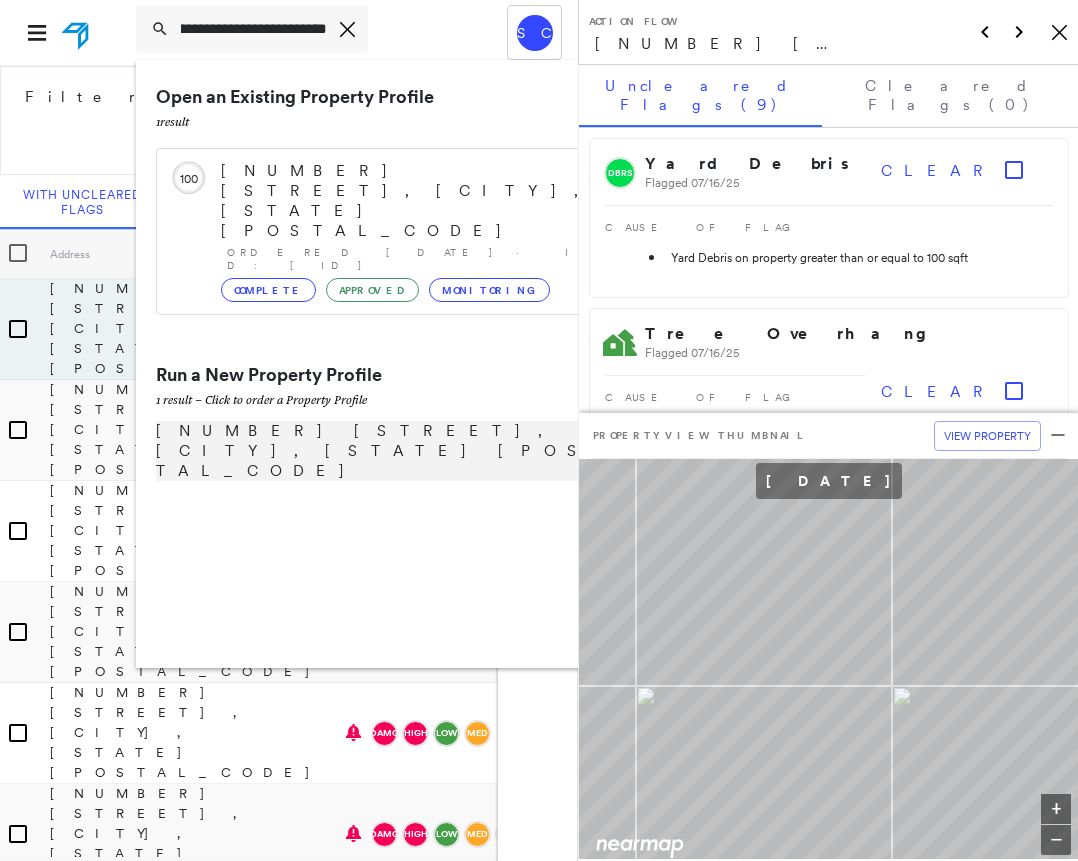 click on "[NUMBER] [STREET], [CITY], [STATE] [POSTAL_CODE]" at bounding box center (381, 451) 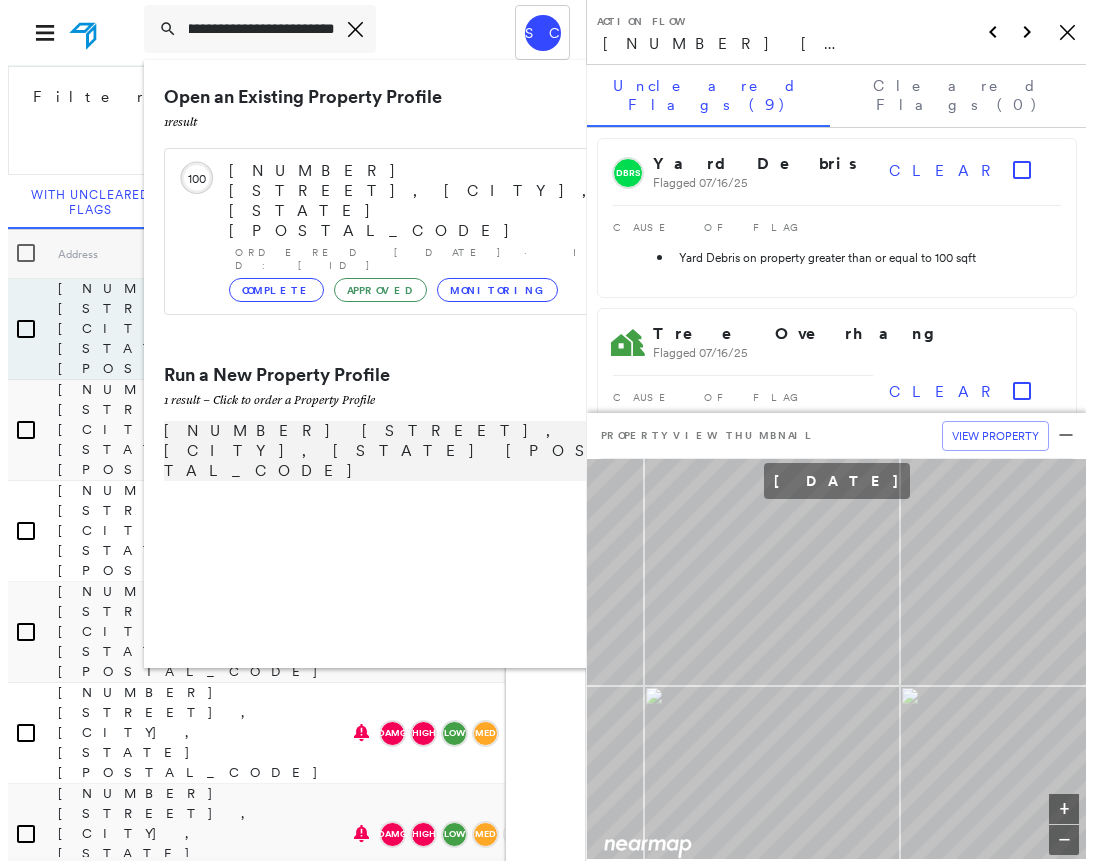 scroll, scrollTop: 0, scrollLeft: 0, axis: both 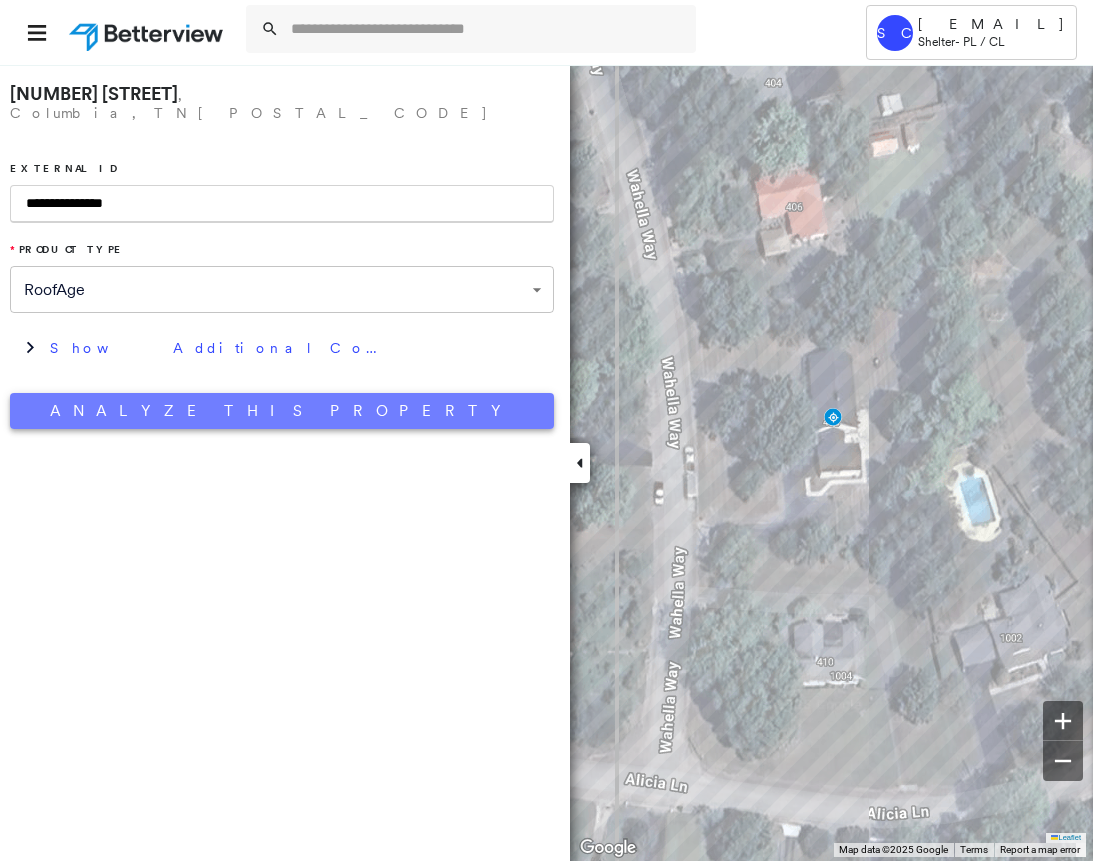 type on "**********" 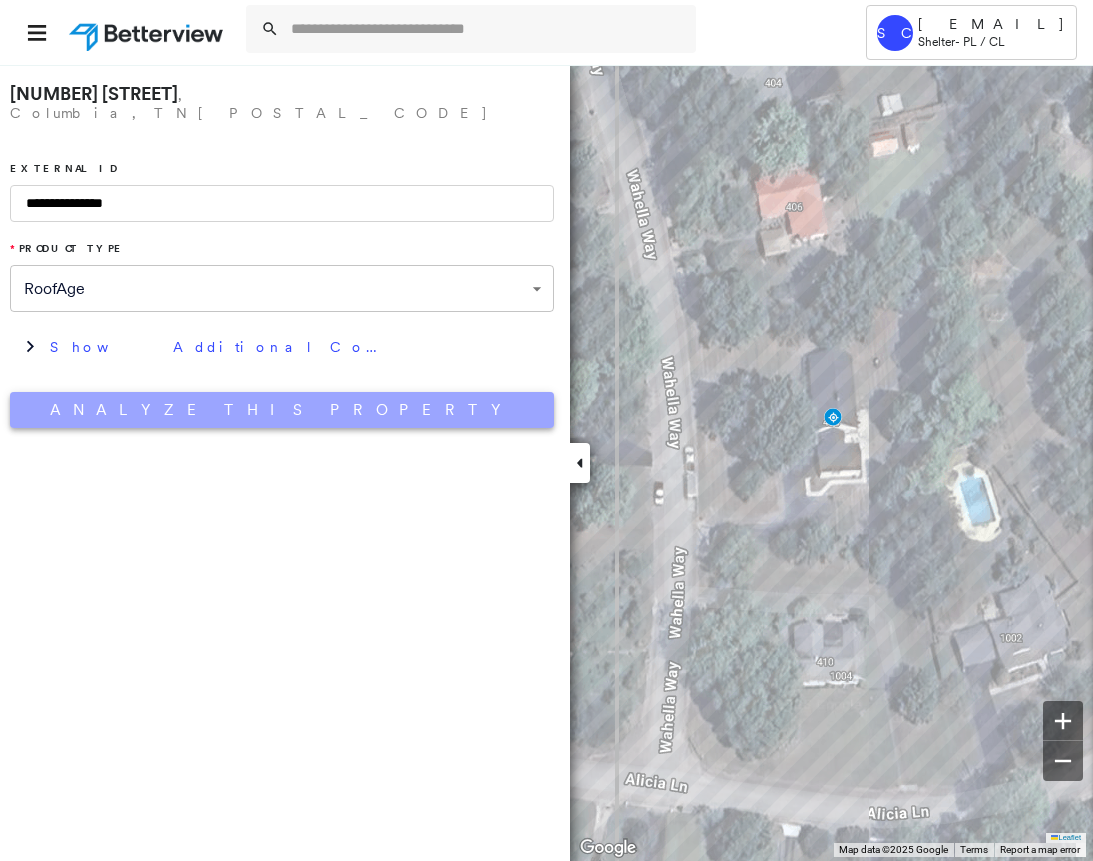 click on "Analyze This Property" at bounding box center [282, 410] 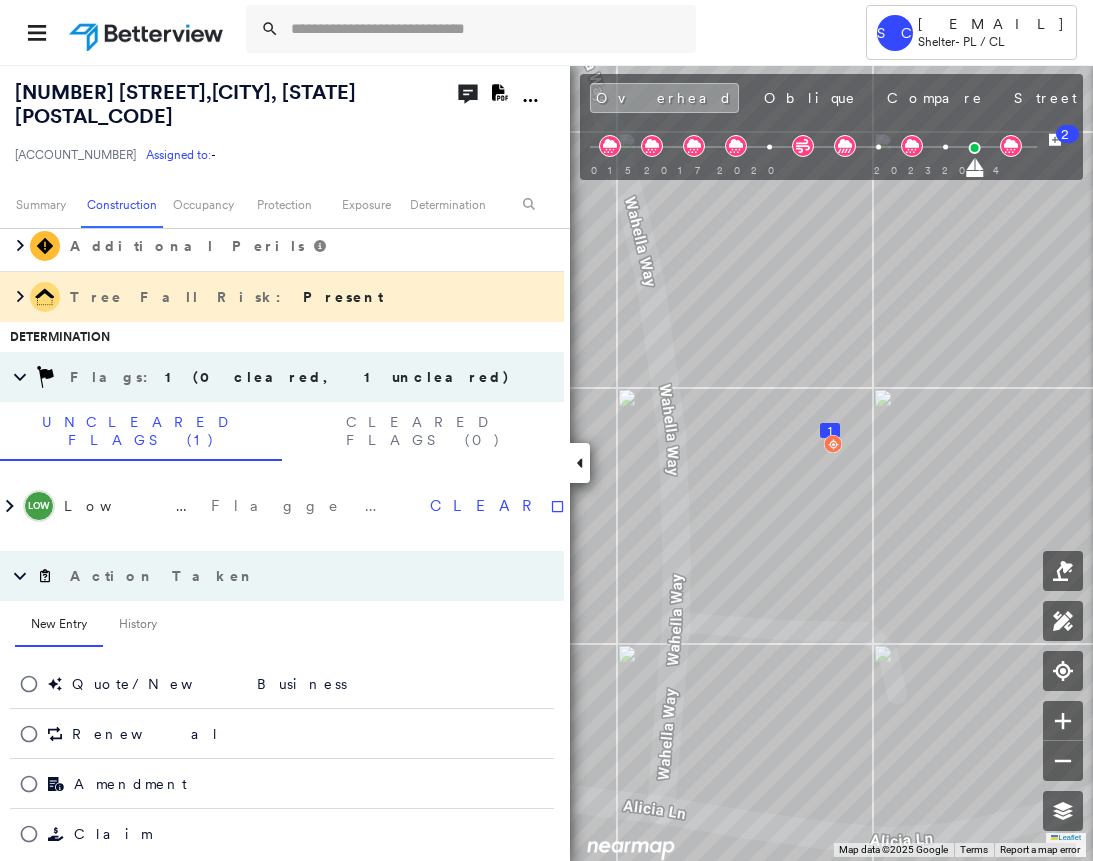 scroll, scrollTop: 1242, scrollLeft: 0, axis: vertical 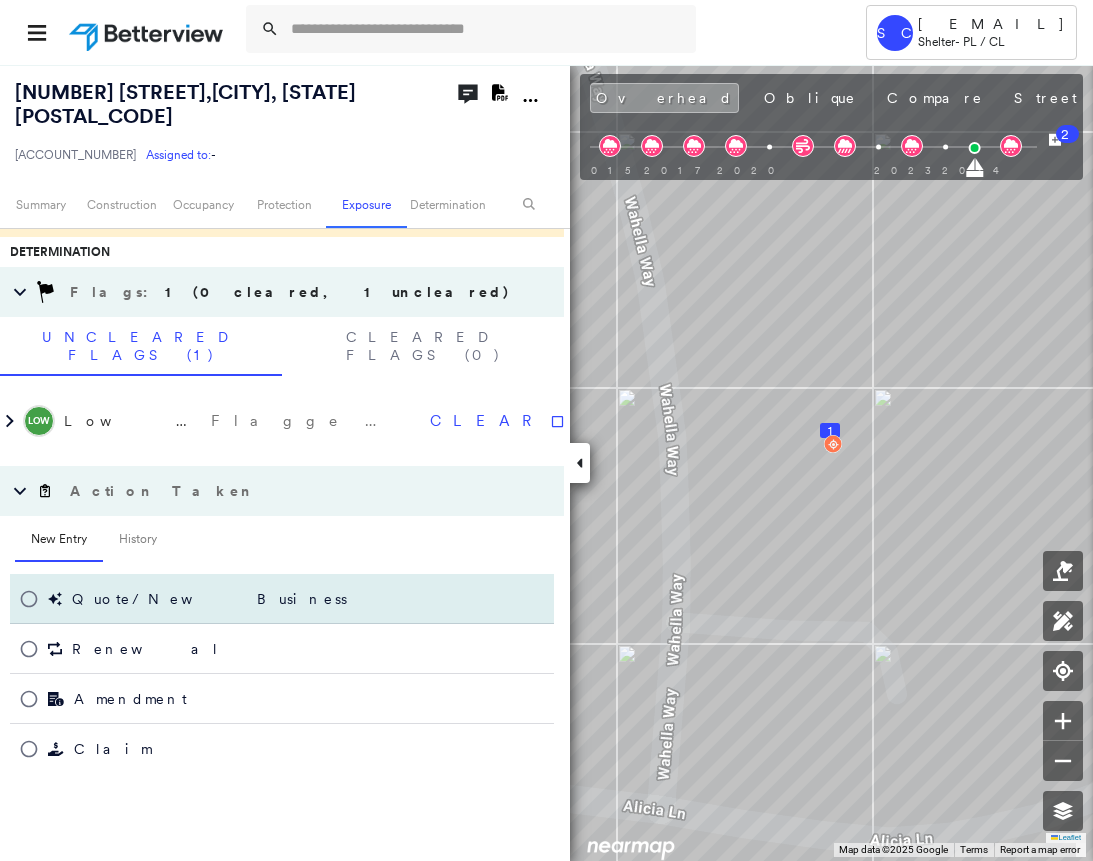 click on "Quote/New Business" at bounding box center (282, 599) 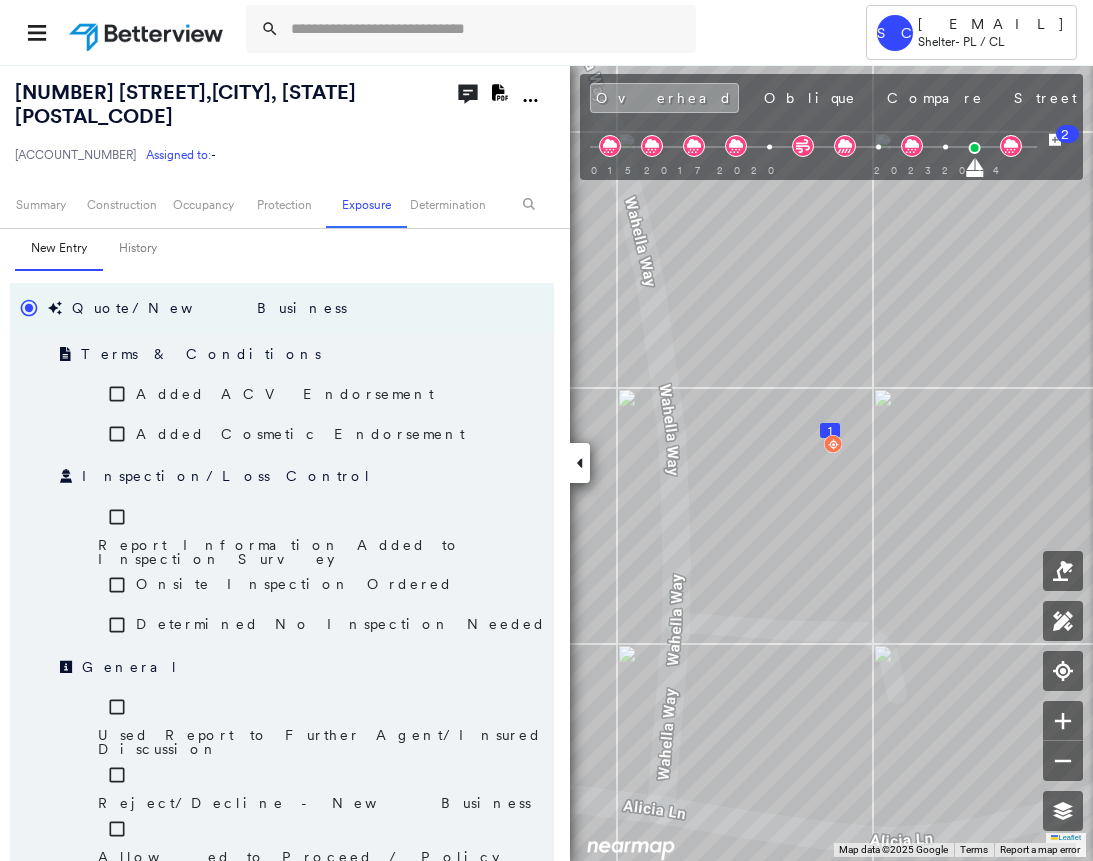 scroll, scrollTop: 1542, scrollLeft: 0, axis: vertical 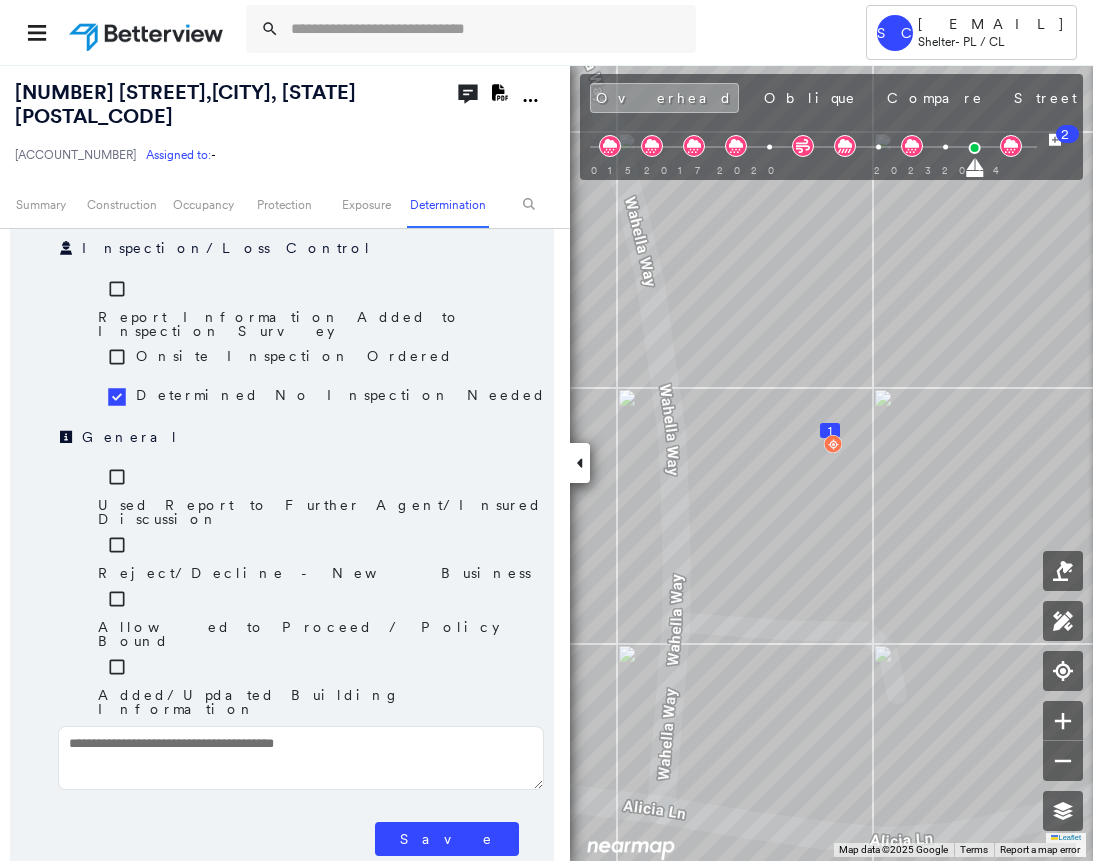 click on "Save" at bounding box center [447, 839] 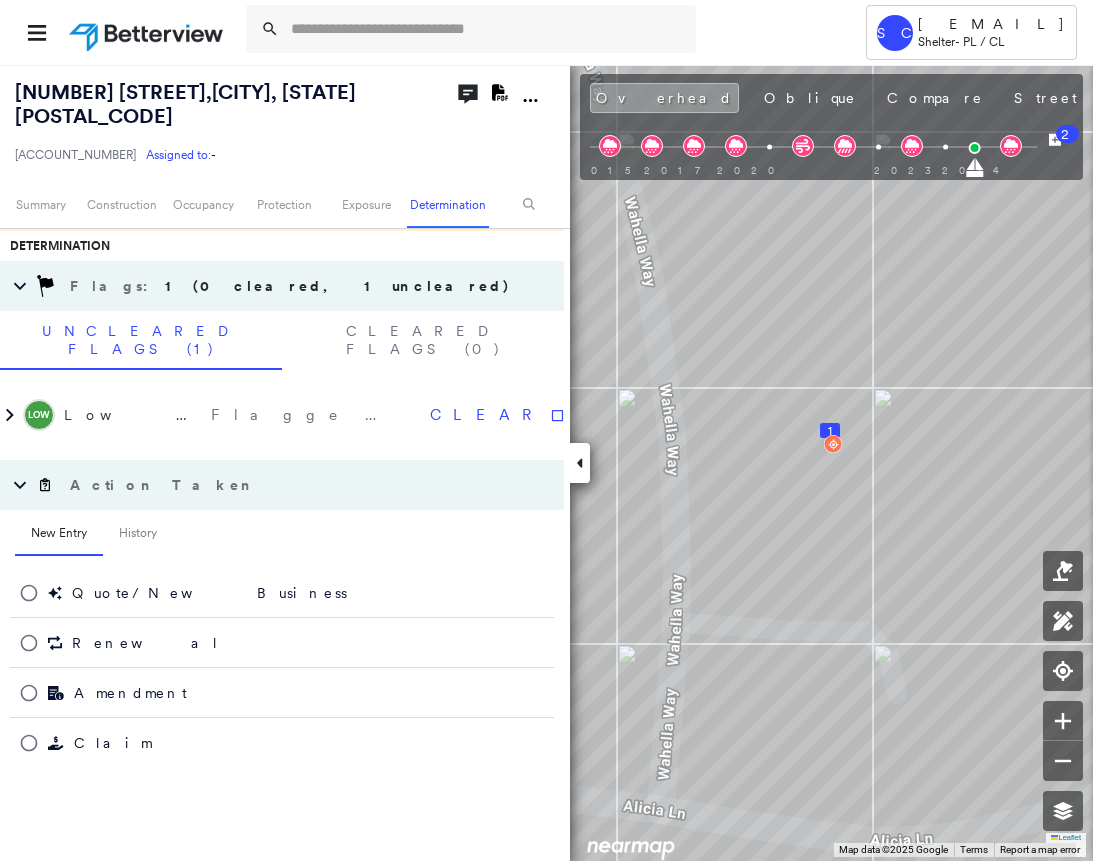 scroll, scrollTop: 1242, scrollLeft: 0, axis: vertical 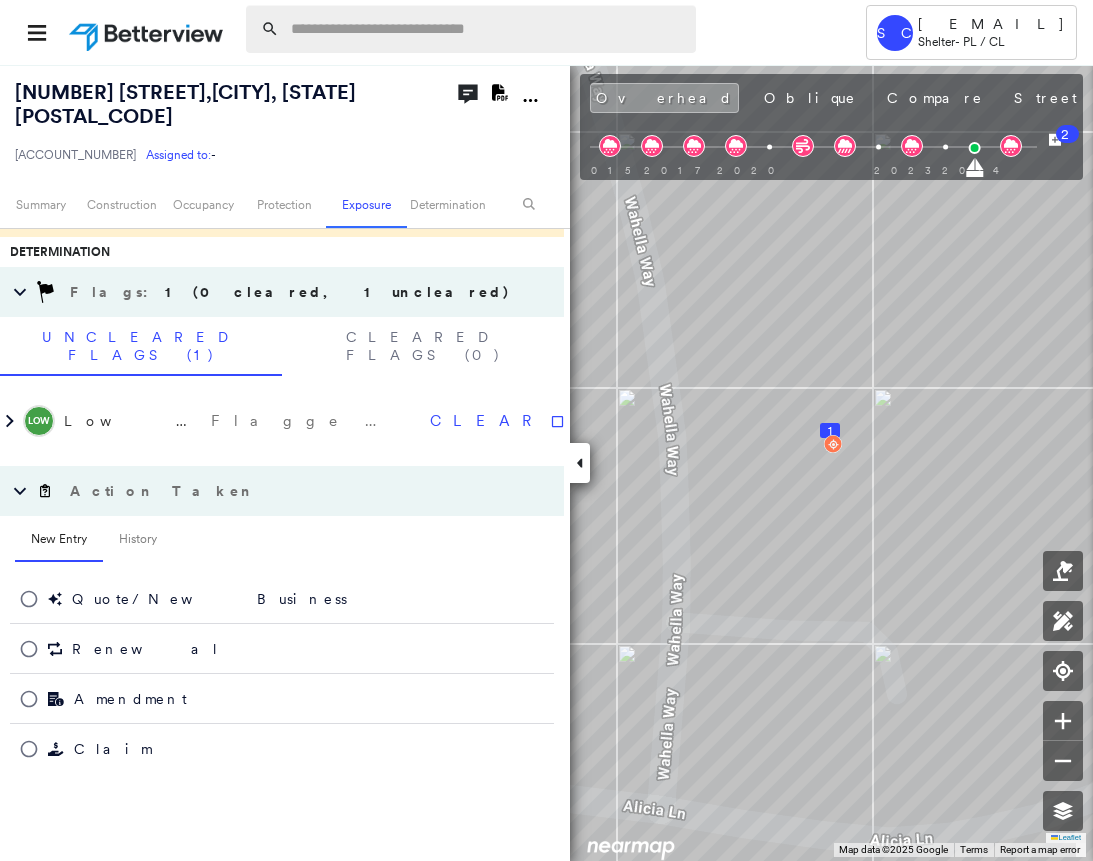 click at bounding box center (487, 29) 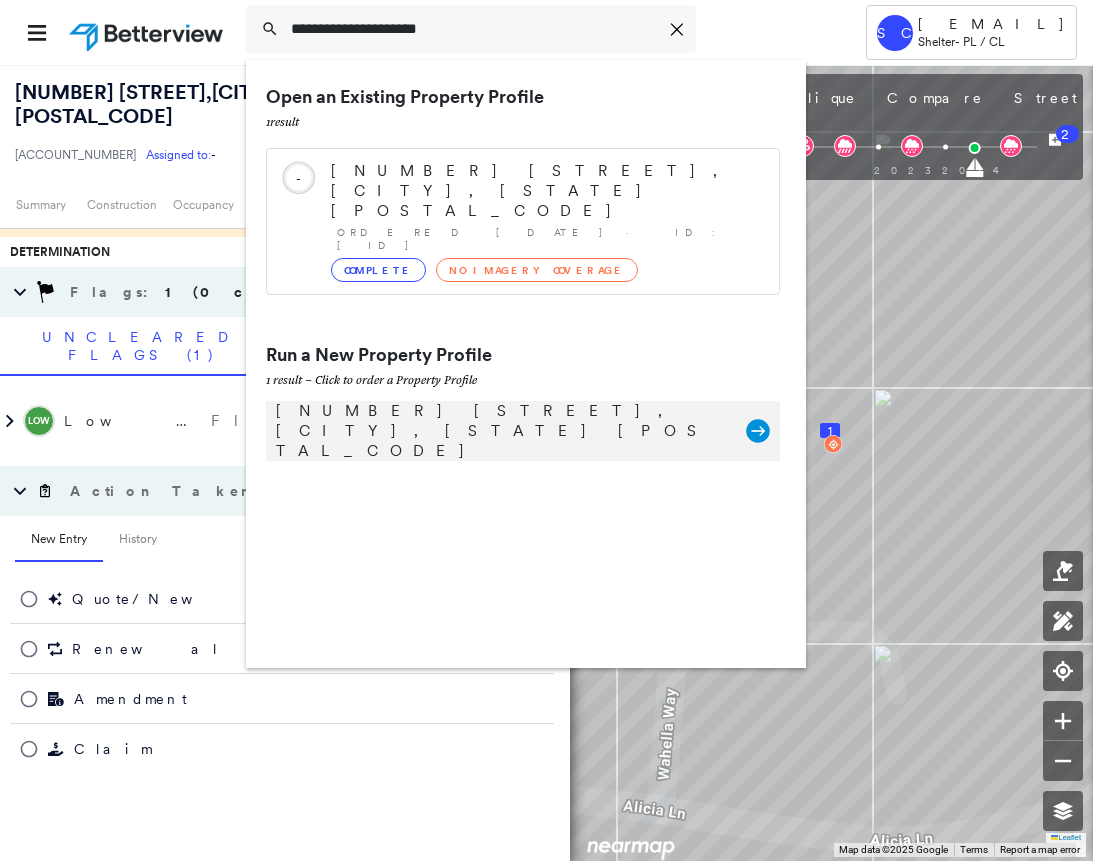 type on "**********" 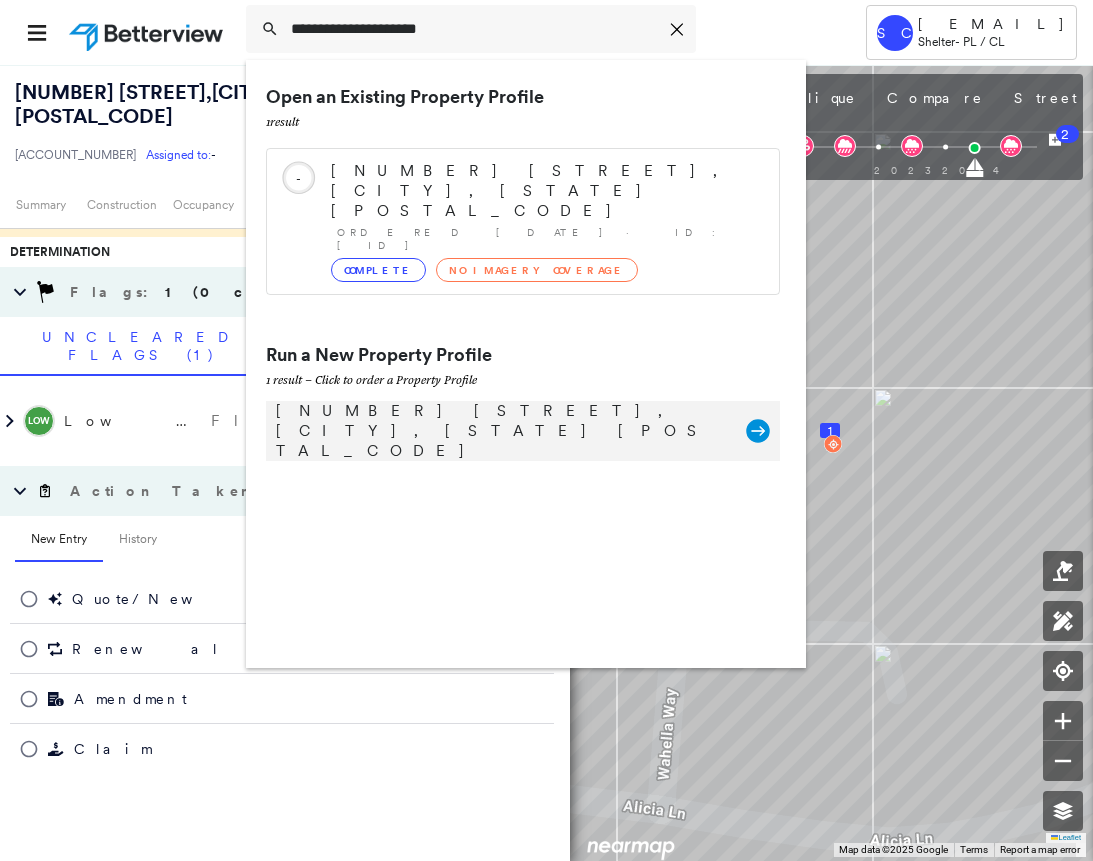 click 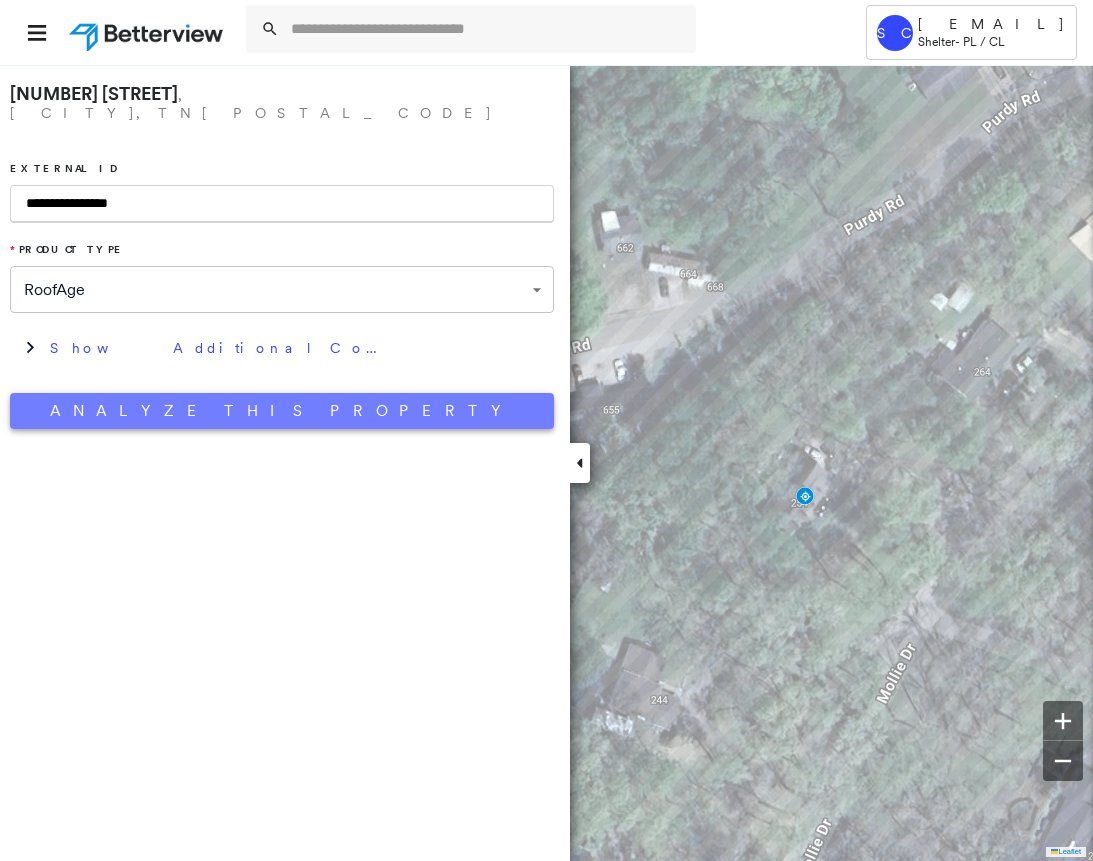 type on "**********" 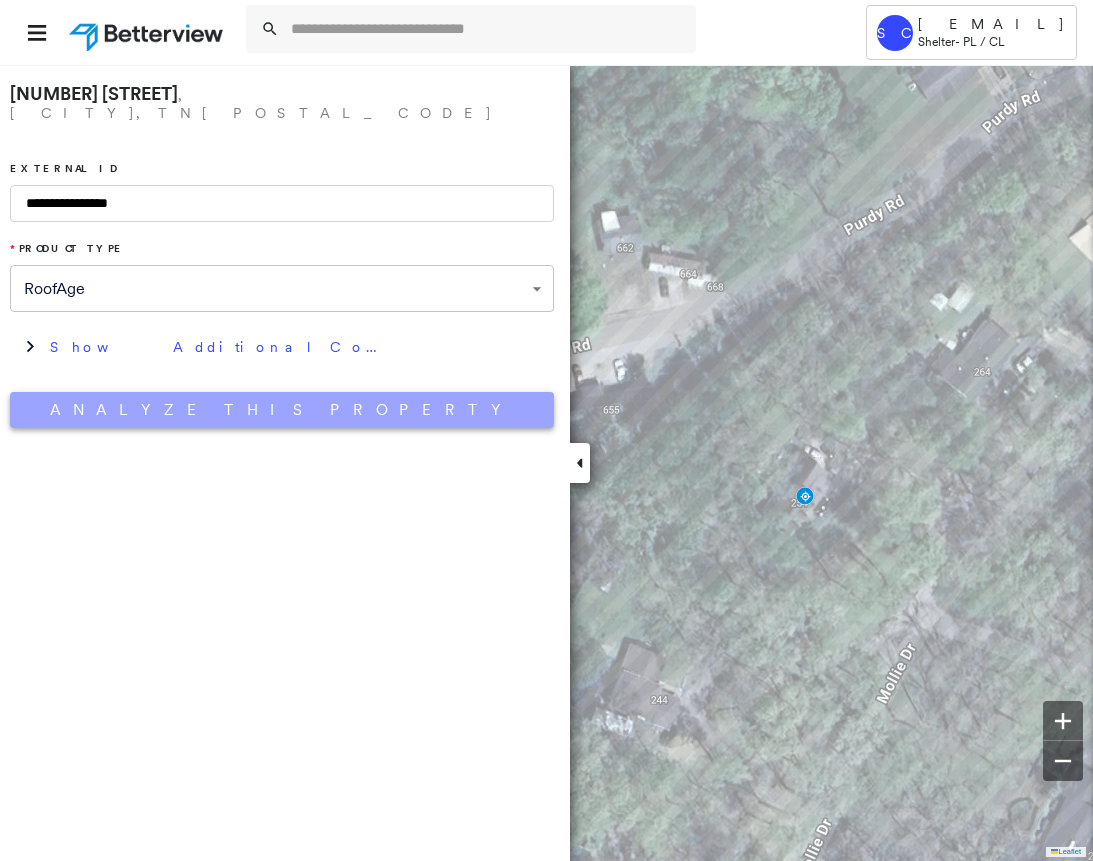 click on "Analyze This Property" at bounding box center [282, 410] 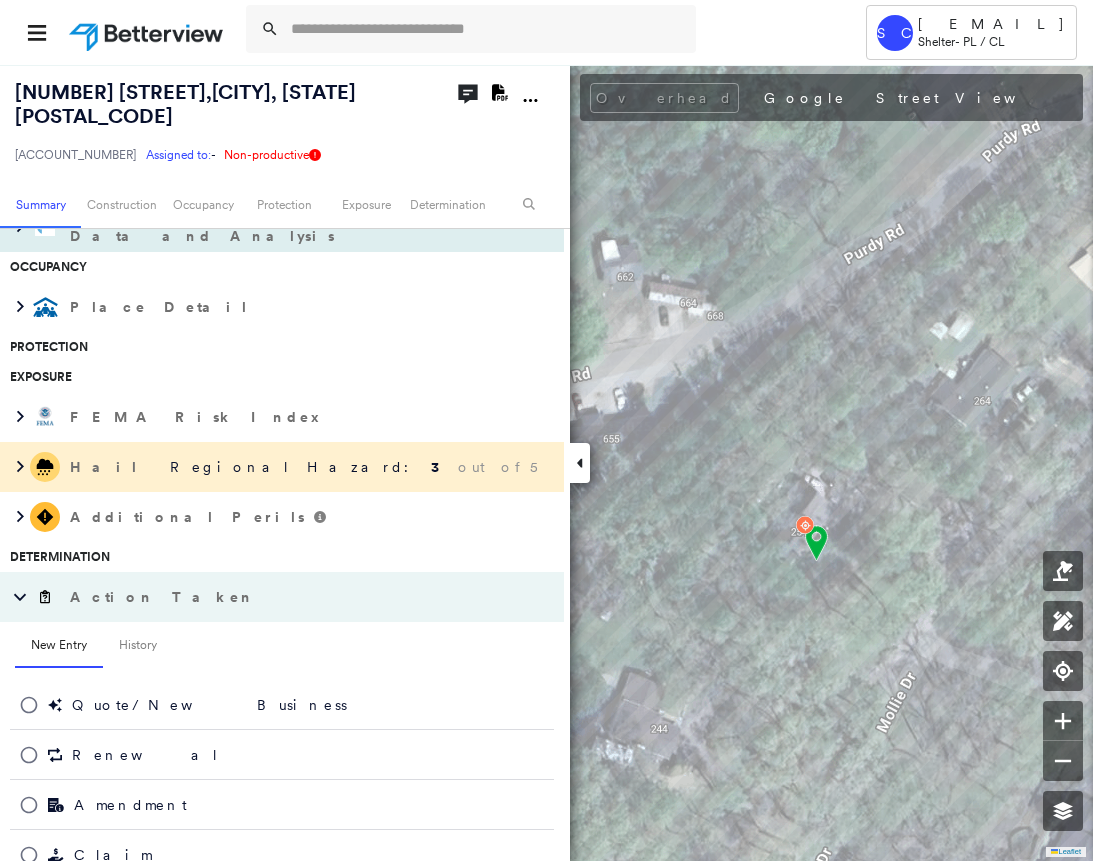 scroll, scrollTop: 500, scrollLeft: 0, axis: vertical 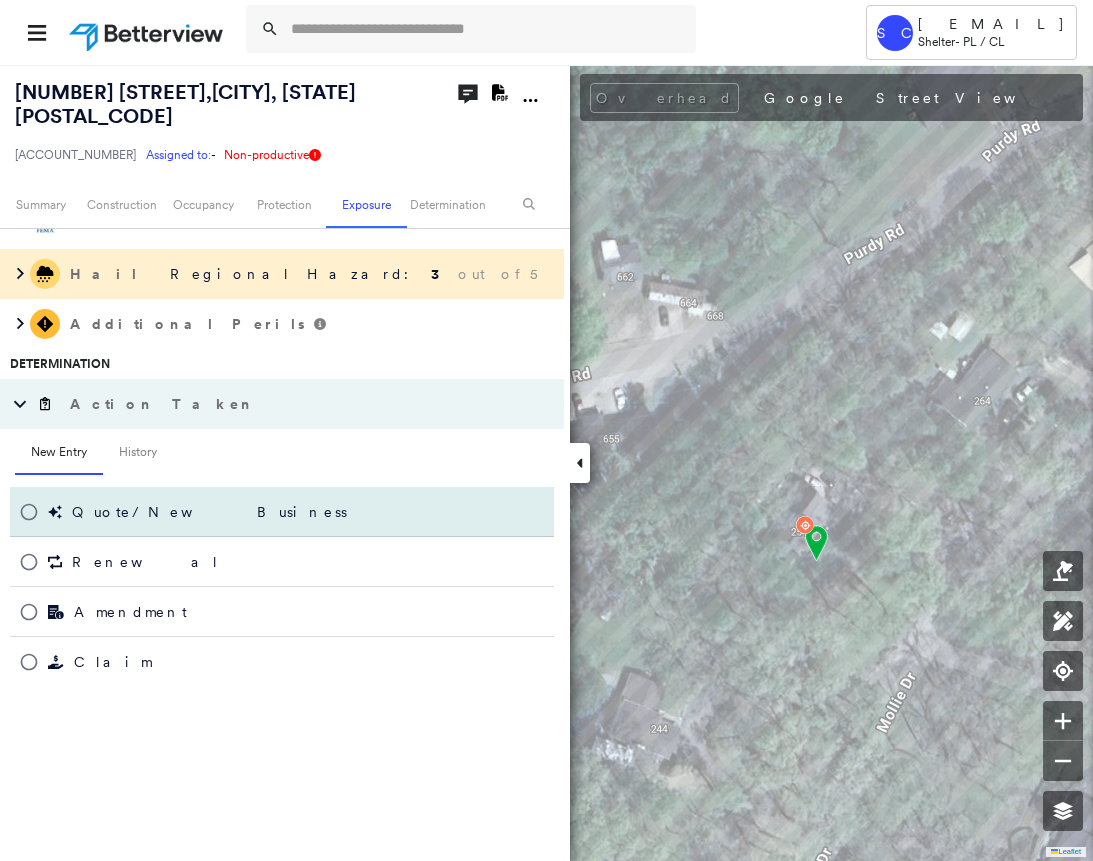 click on "Quote/New Business" at bounding box center [282, 512] 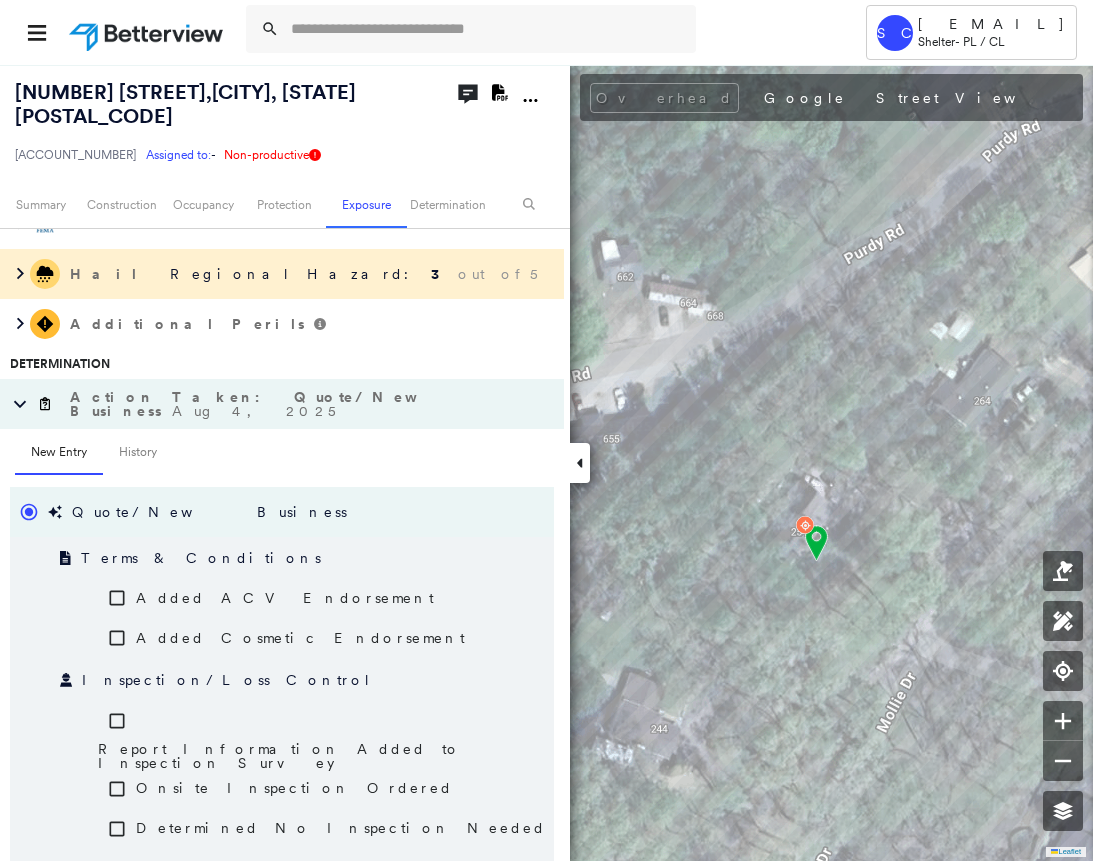 scroll, scrollTop: 900, scrollLeft: 0, axis: vertical 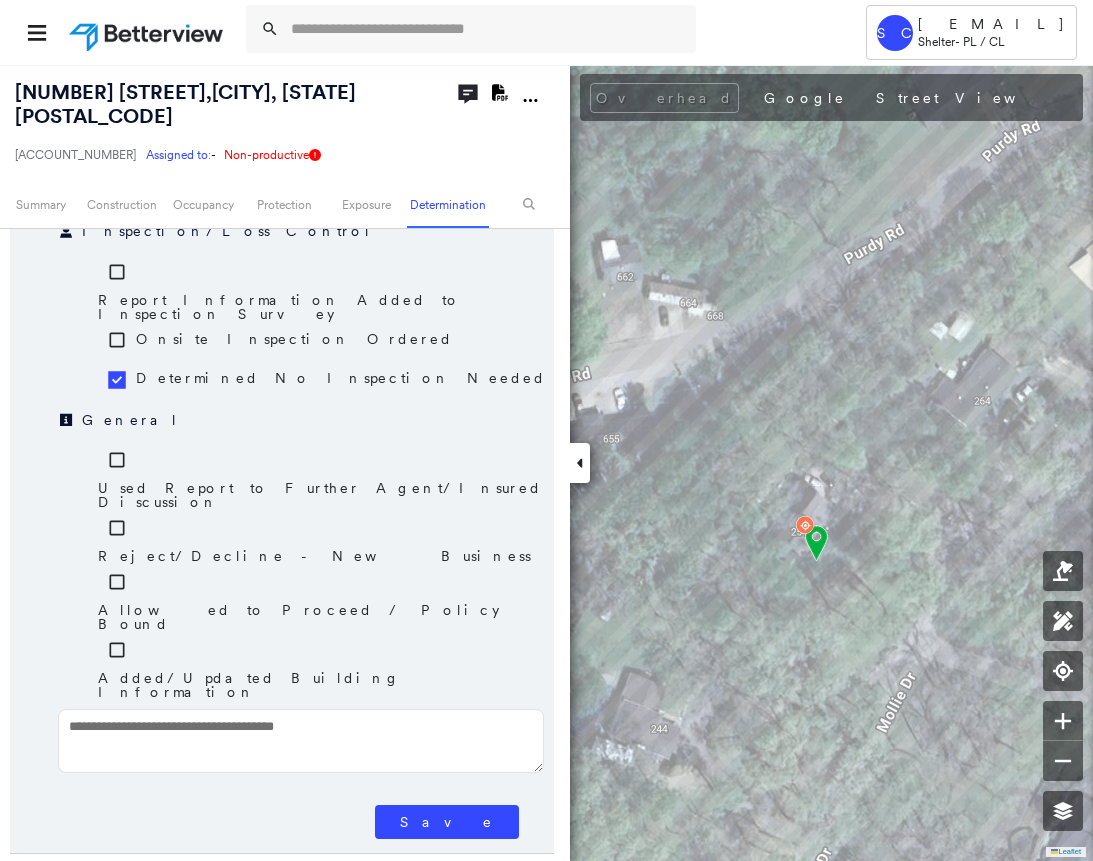 click on "Save" at bounding box center [447, 822] 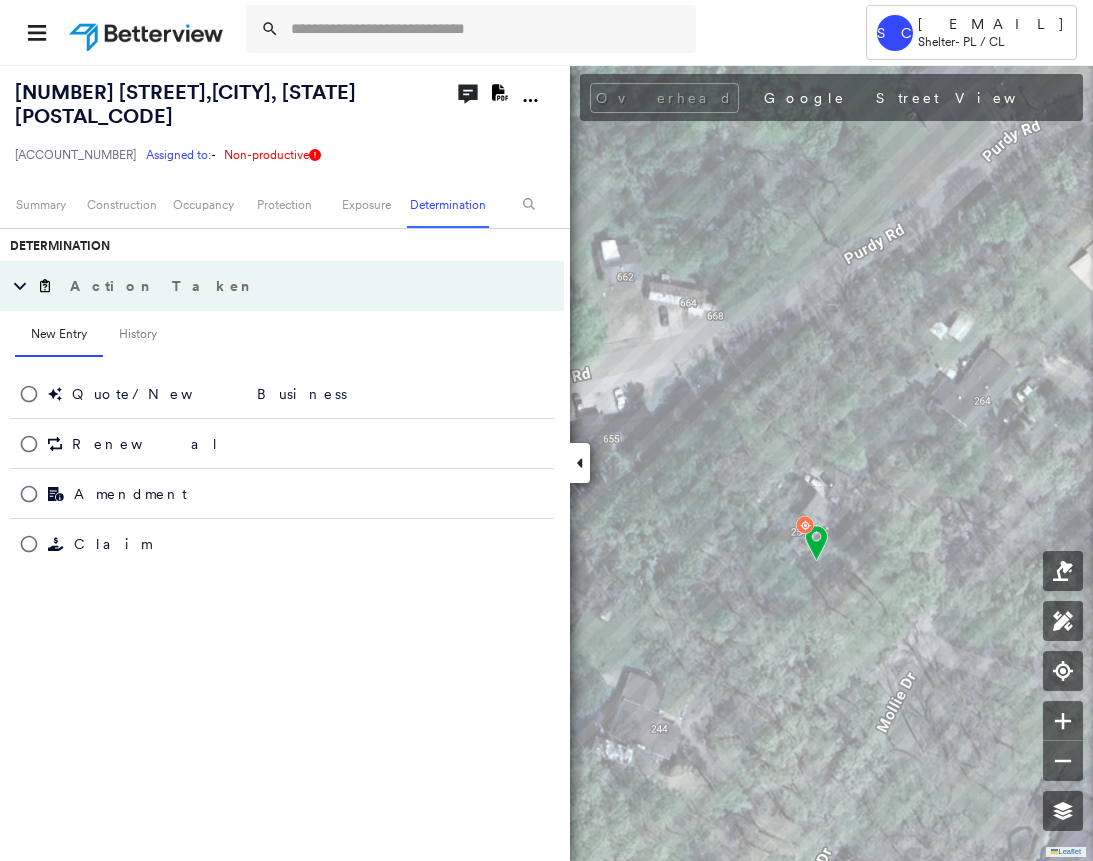 scroll, scrollTop: 618, scrollLeft: 0, axis: vertical 